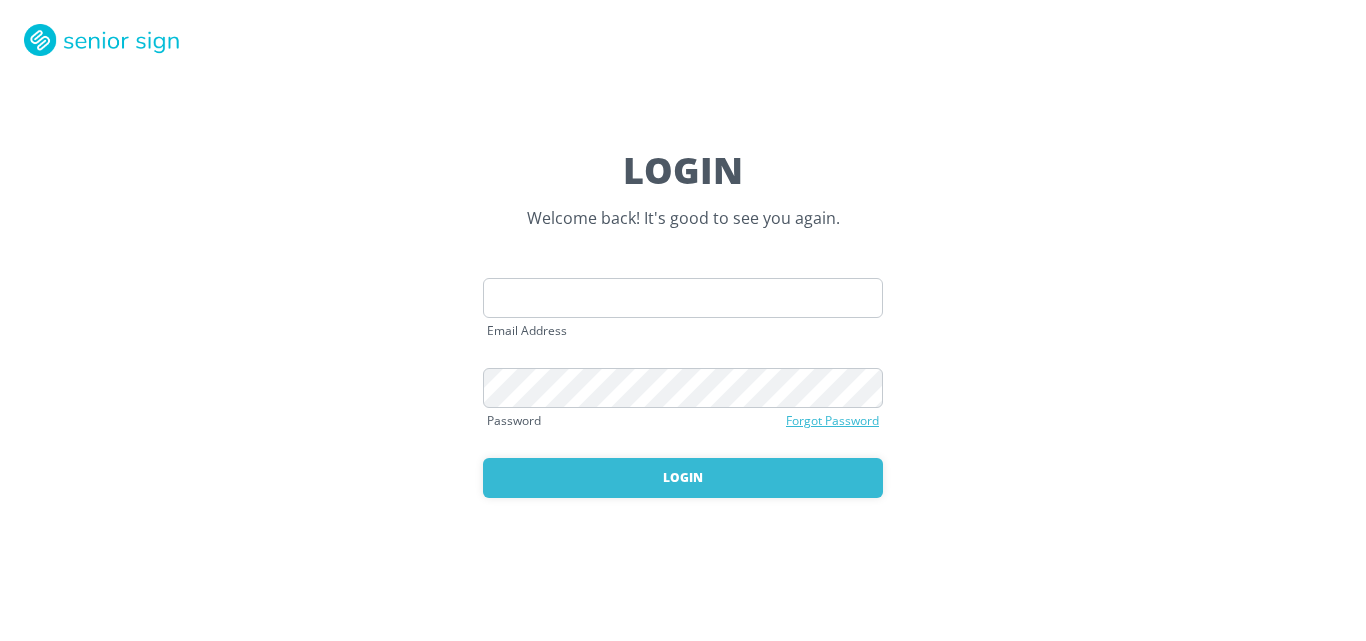 scroll, scrollTop: 0, scrollLeft: 0, axis: both 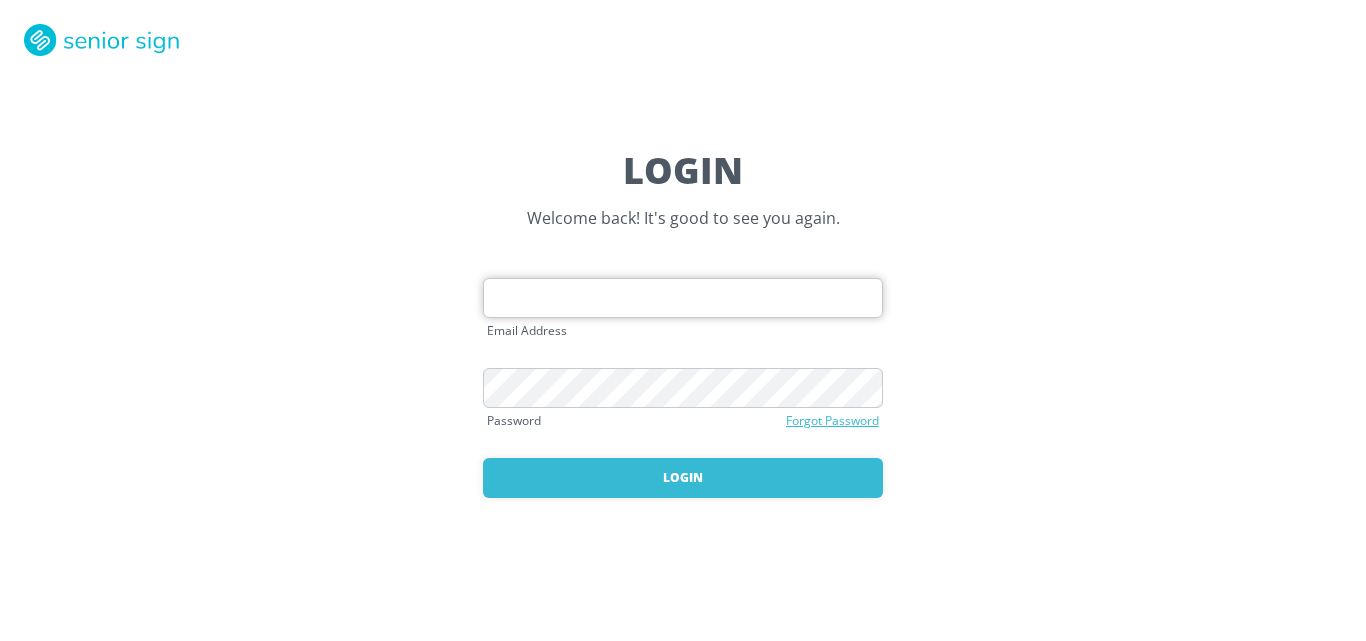 click at bounding box center (683, 298) 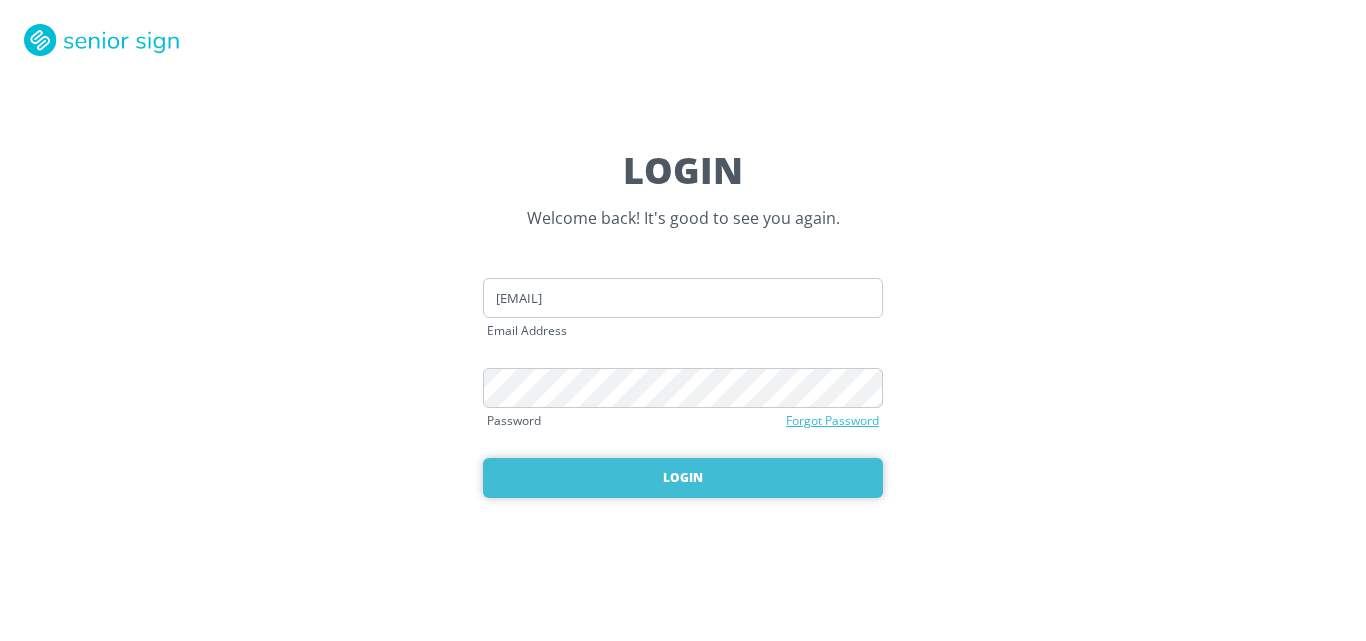 click on "Login" at bounding box center (683, 478) 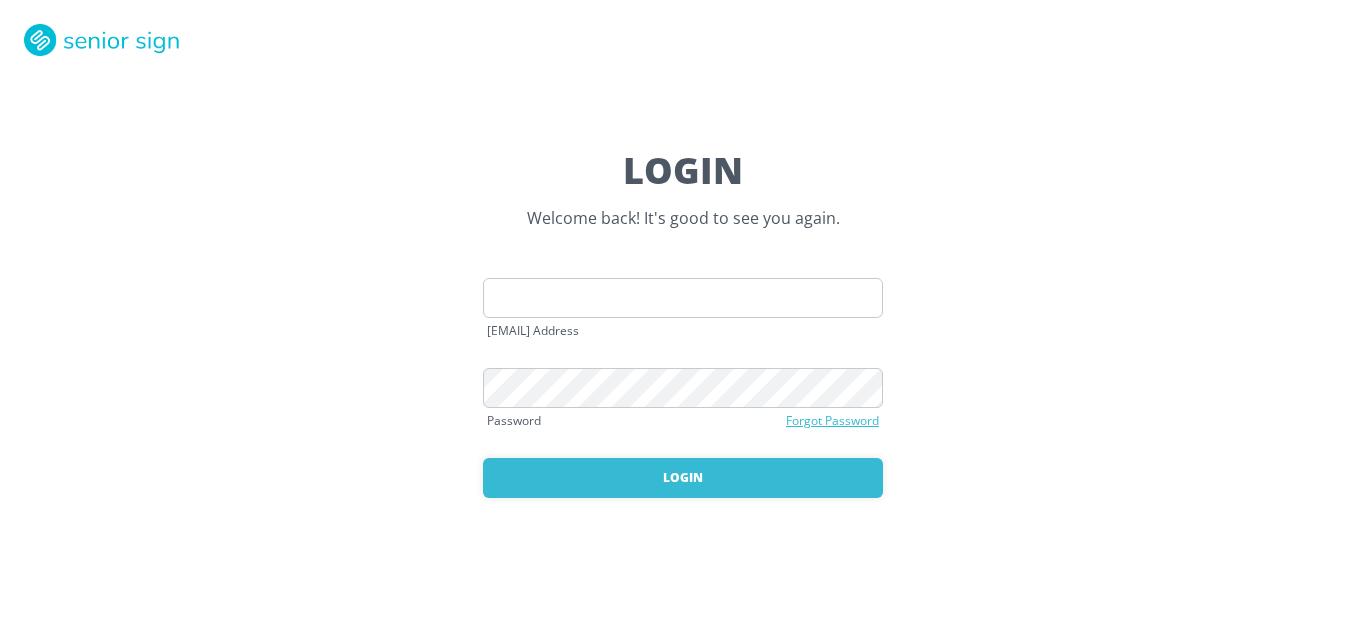 scroll, scrollTop: 0, scrollLeft: 0, axis: both 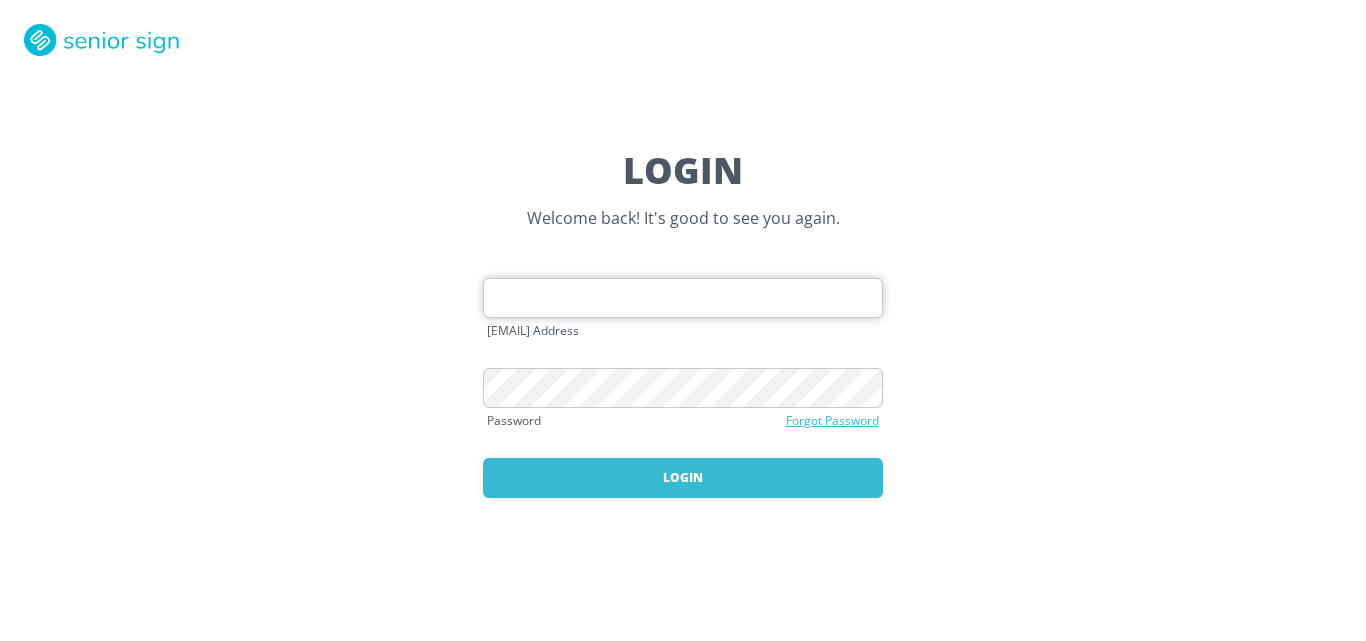 click at bounding box center [683, 298] 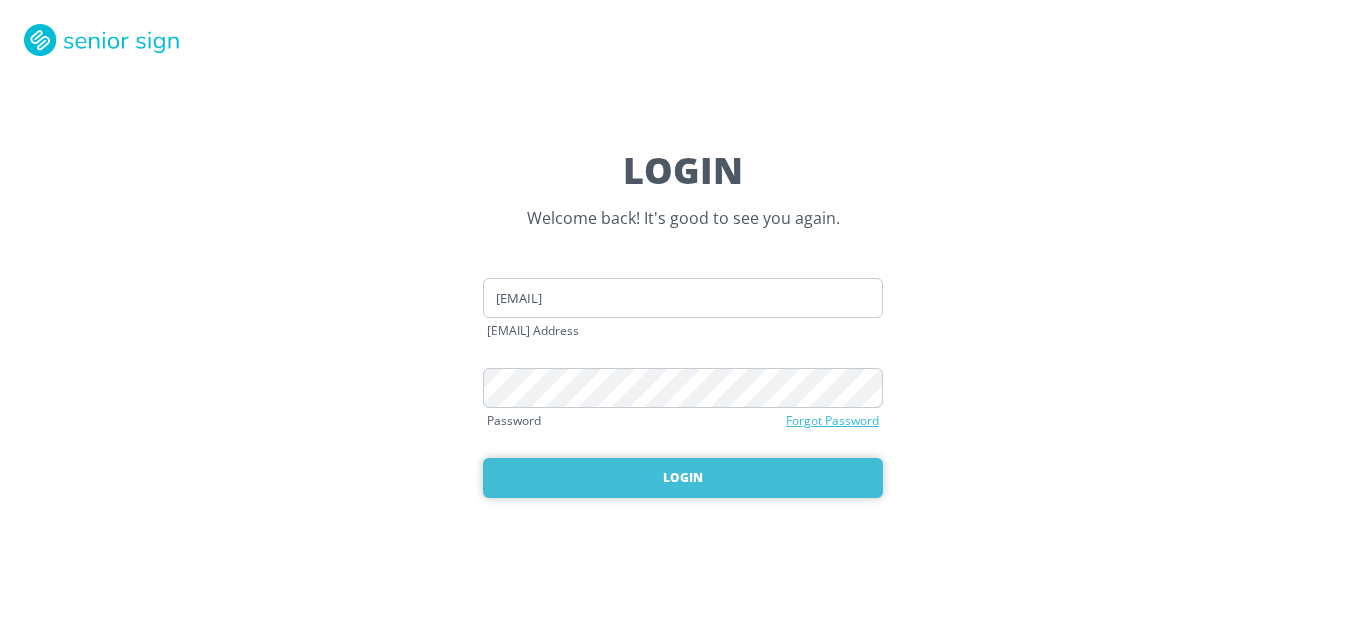 click on "Login" at bounding box center [683, 478] 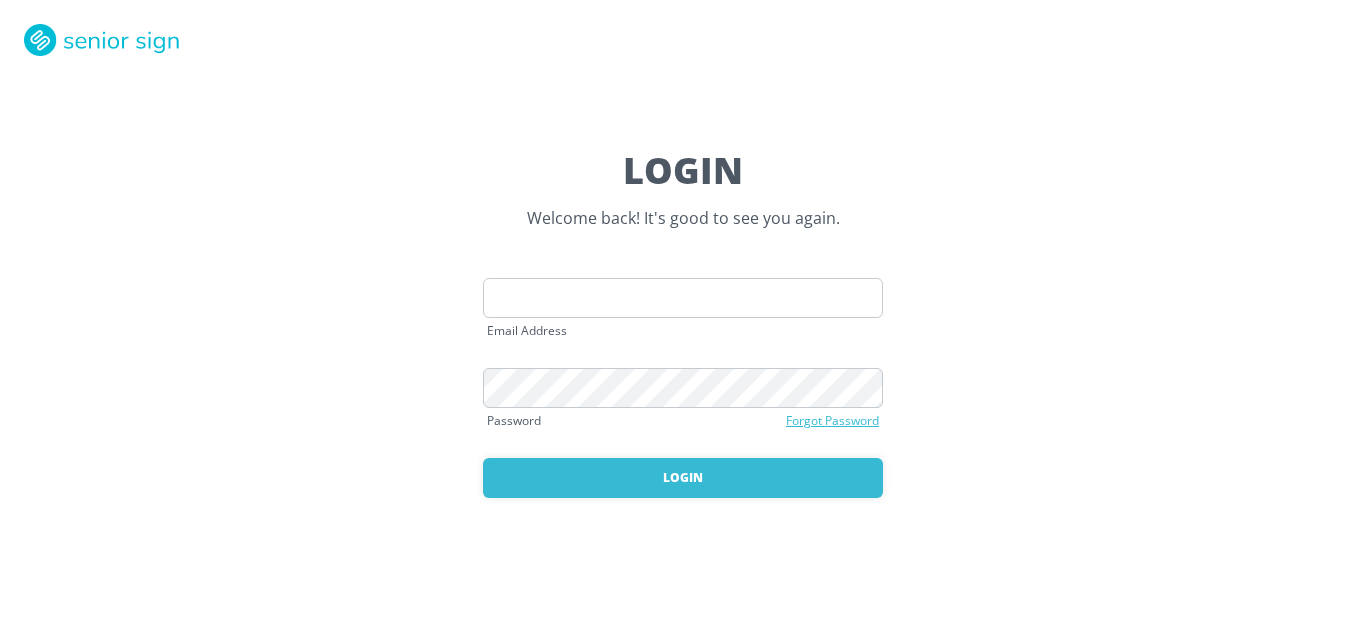 scroll, scrollTop: 0, scrollLeft: 0, axis: both 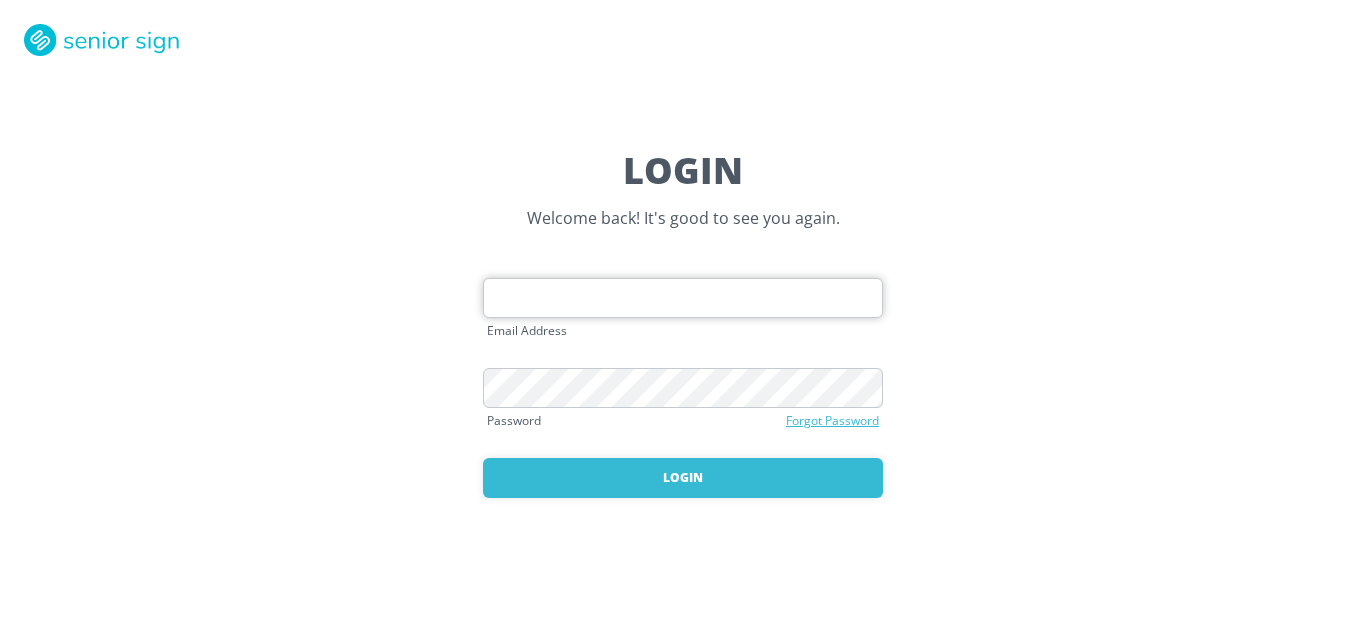 click at bounding box center [683, 298] 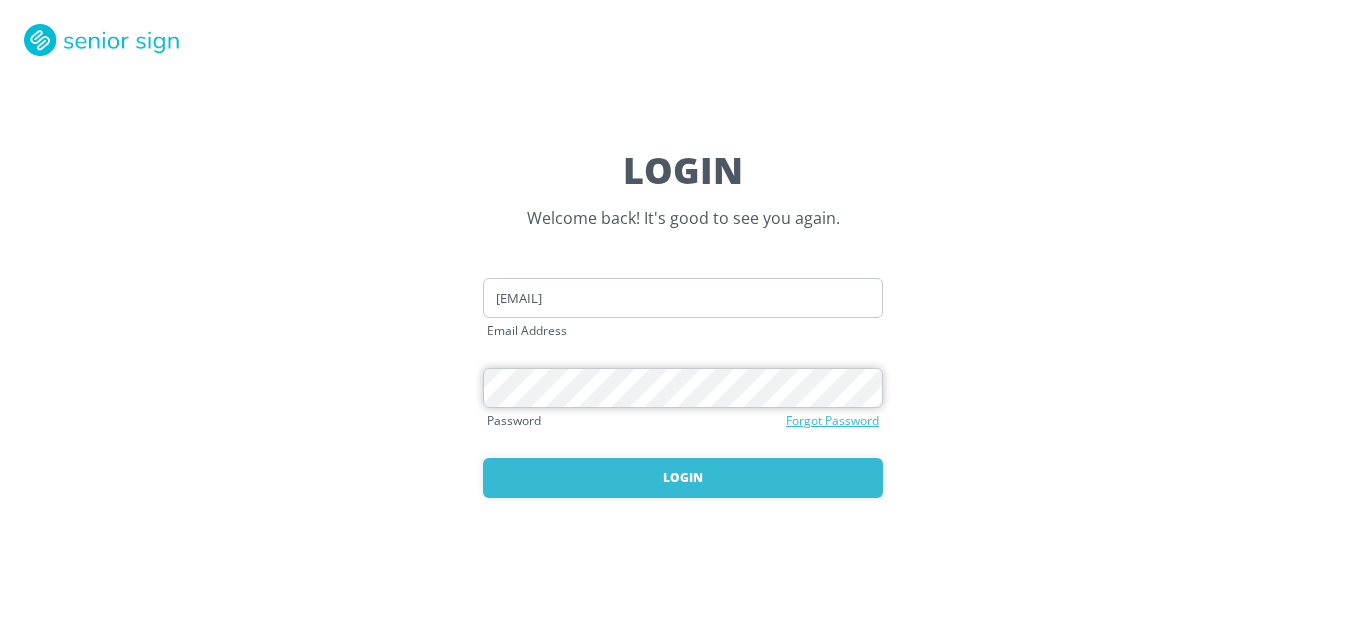click on "Login" at bounding box center [683, 478] 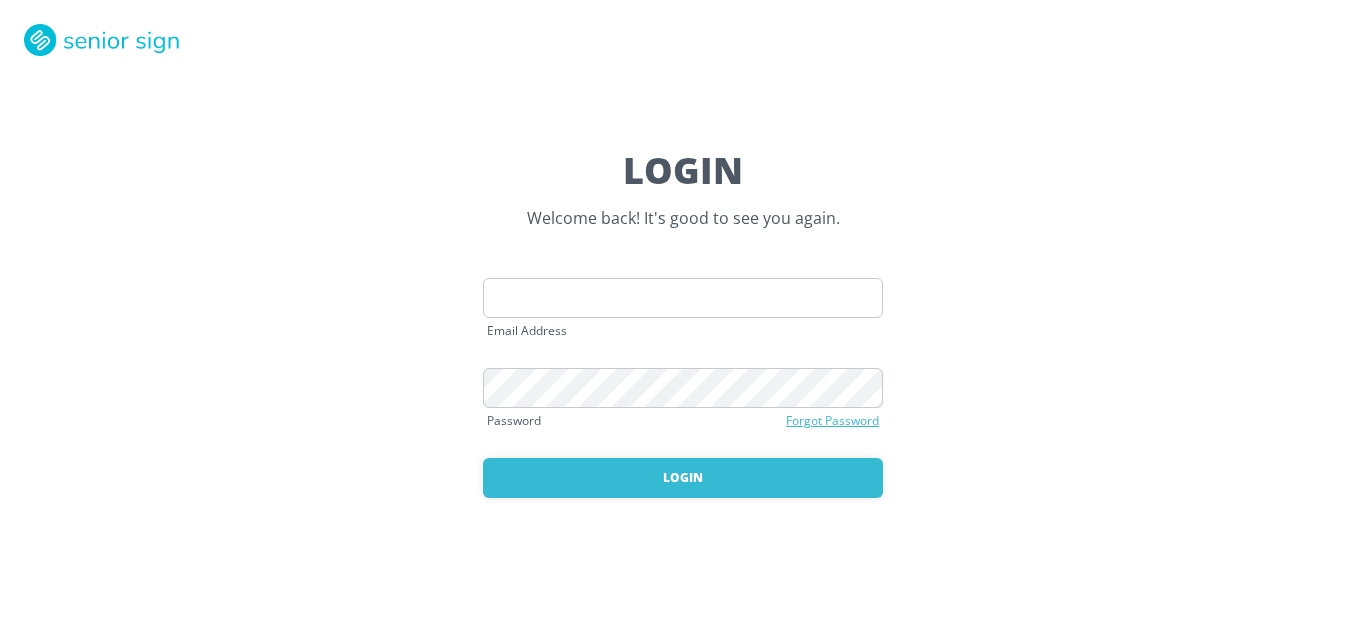 scroll, scrollTop: 0, scrollLeft: 0, axis: both 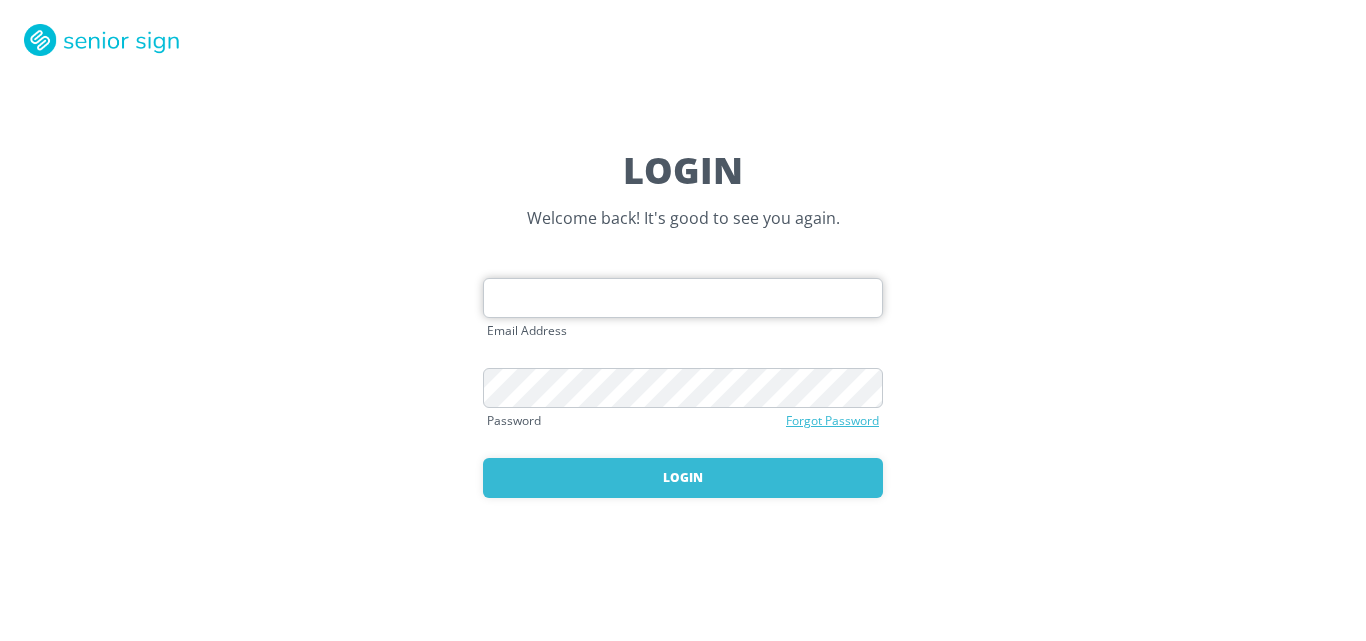 click at bounding box center [683, 298] 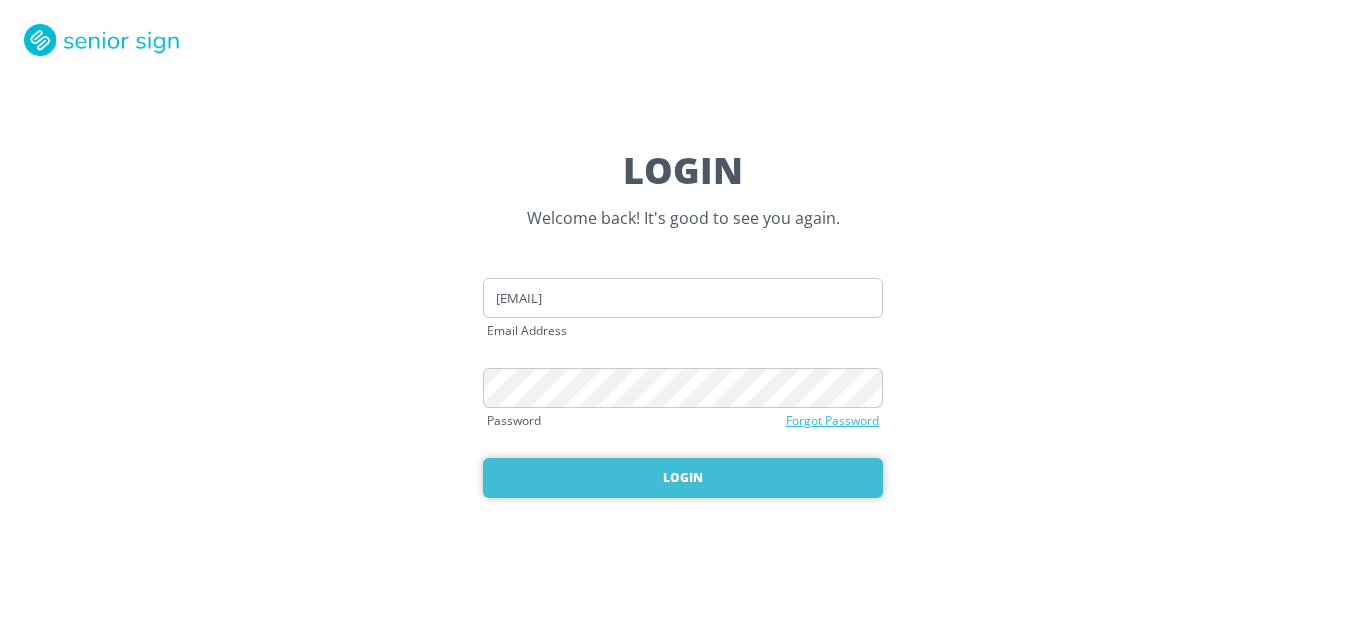 click on "Login" at bounding box center [683, 478] 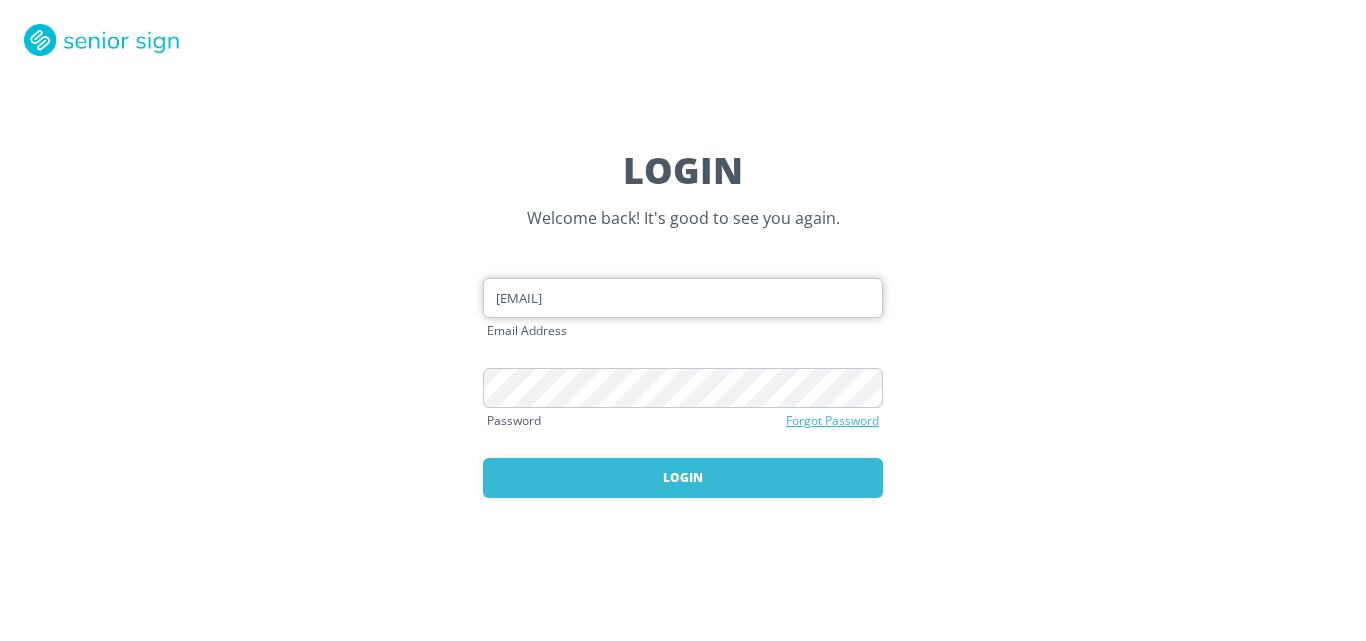 click on "[EMAIL]" at bounding box center [683, 298] 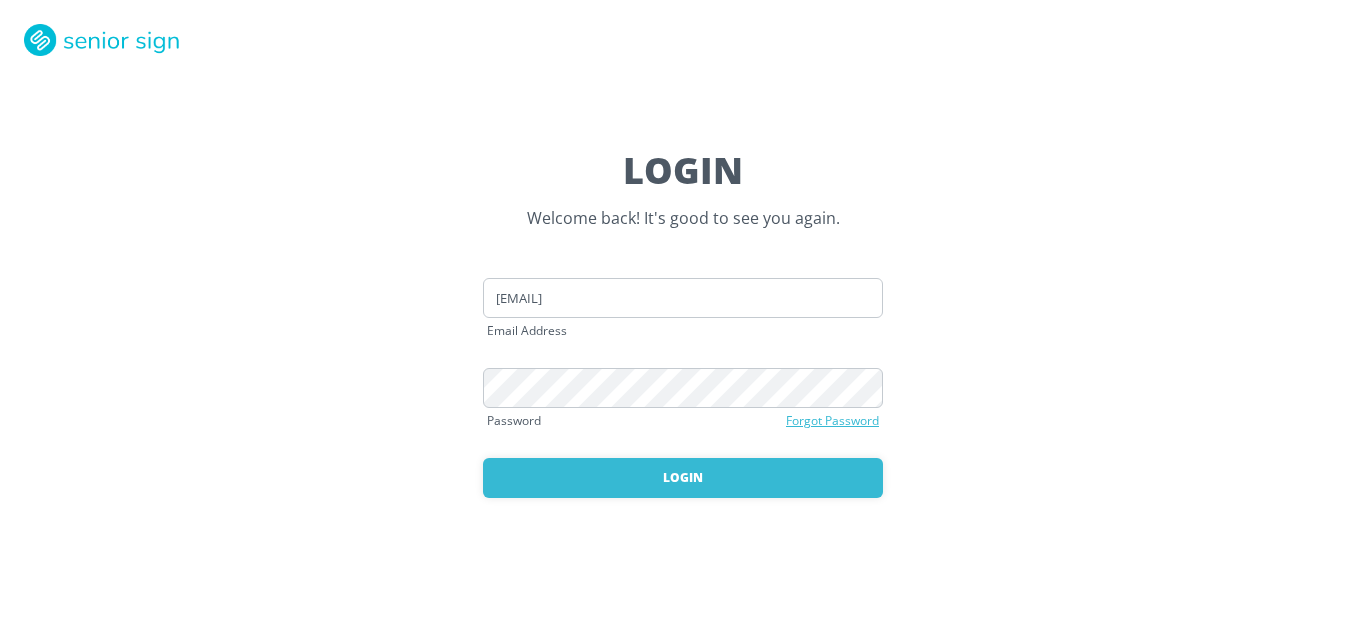 click on "Password Cancel value LOGIN Welcome back! It's good to see you again. [EMAIL] Email Address Password Forgot Password Login" at bounding box center [683, 320] 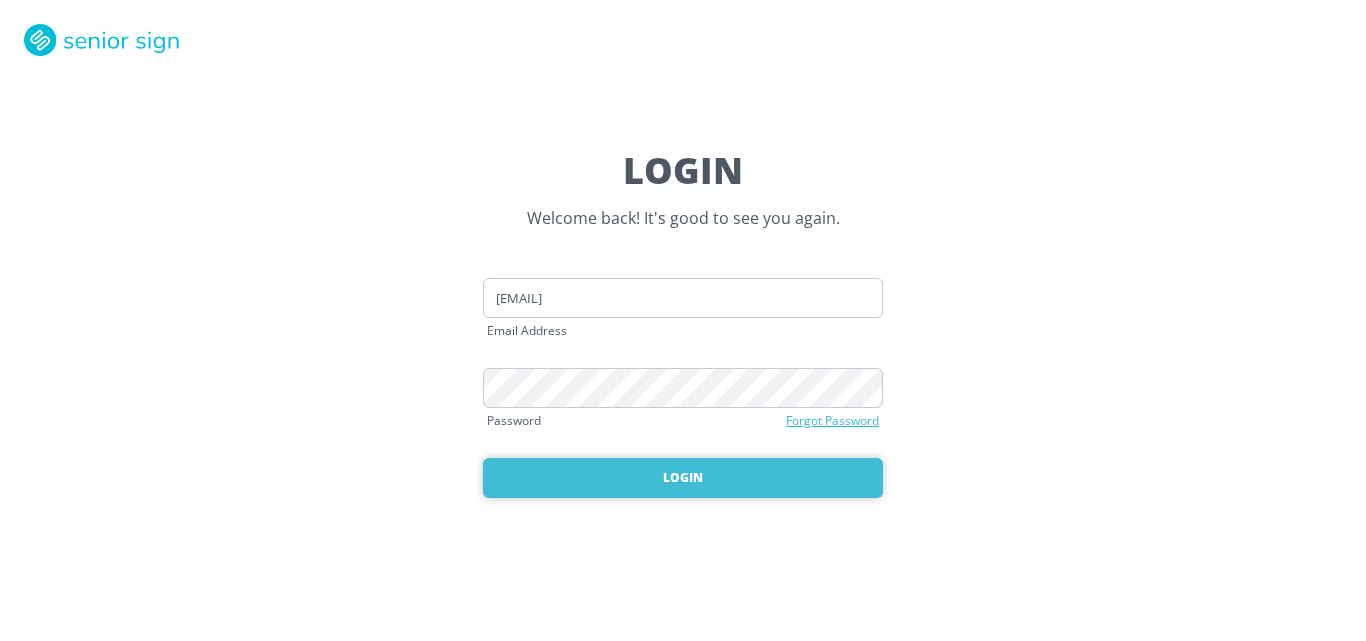 click on "Login" at bounding box center [683, 478] 